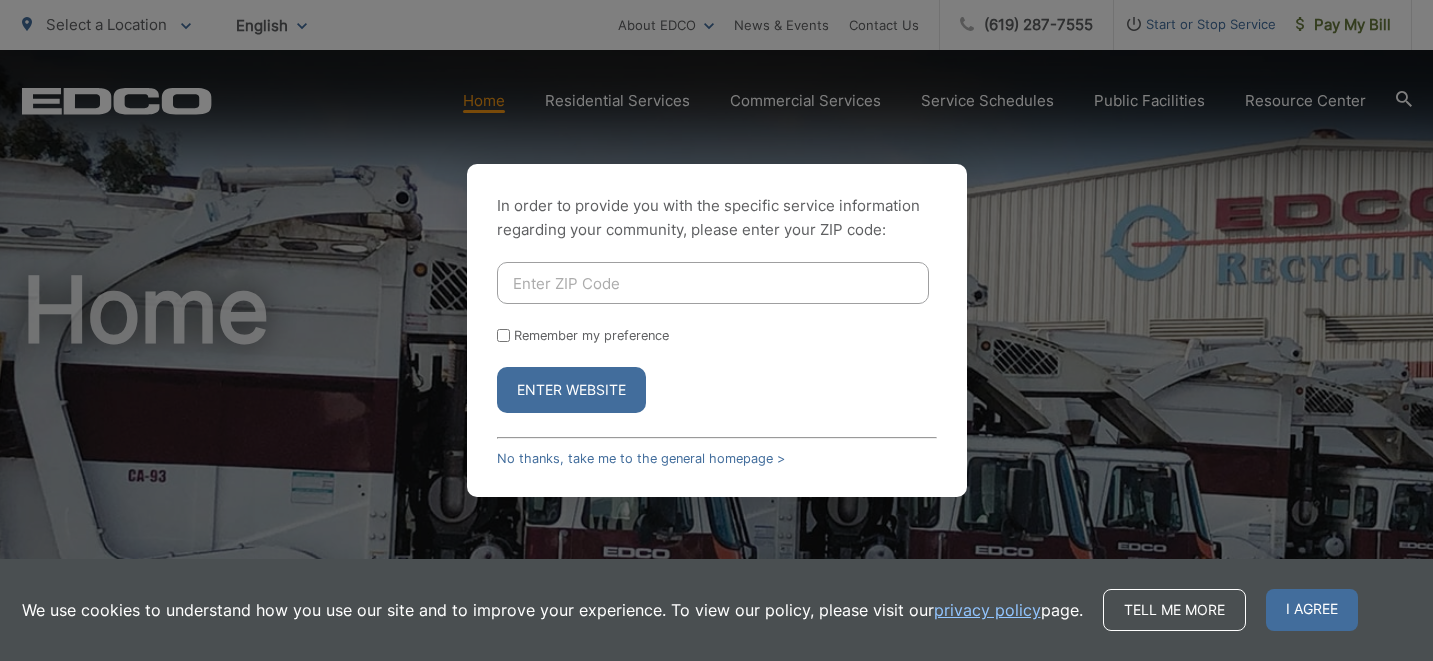 scroll, scrollTop: 0, scrollLeft: 0, axis: both 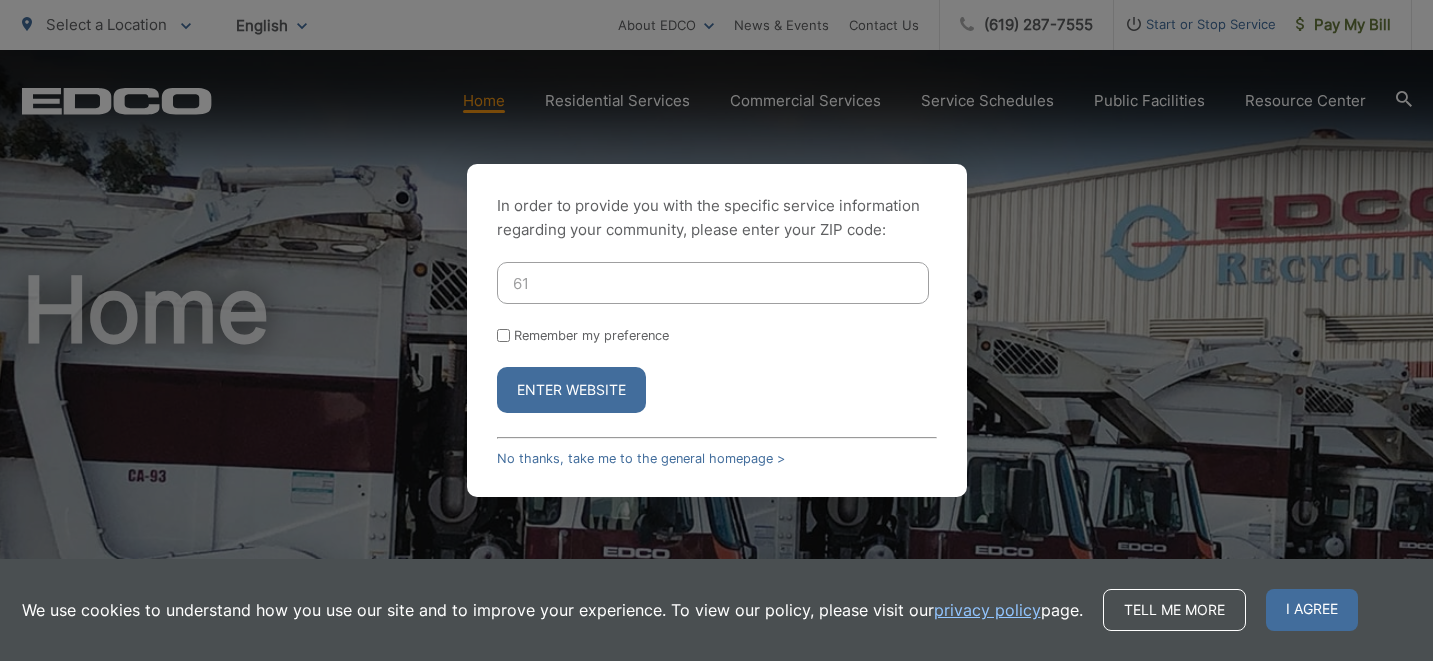 type on "6" 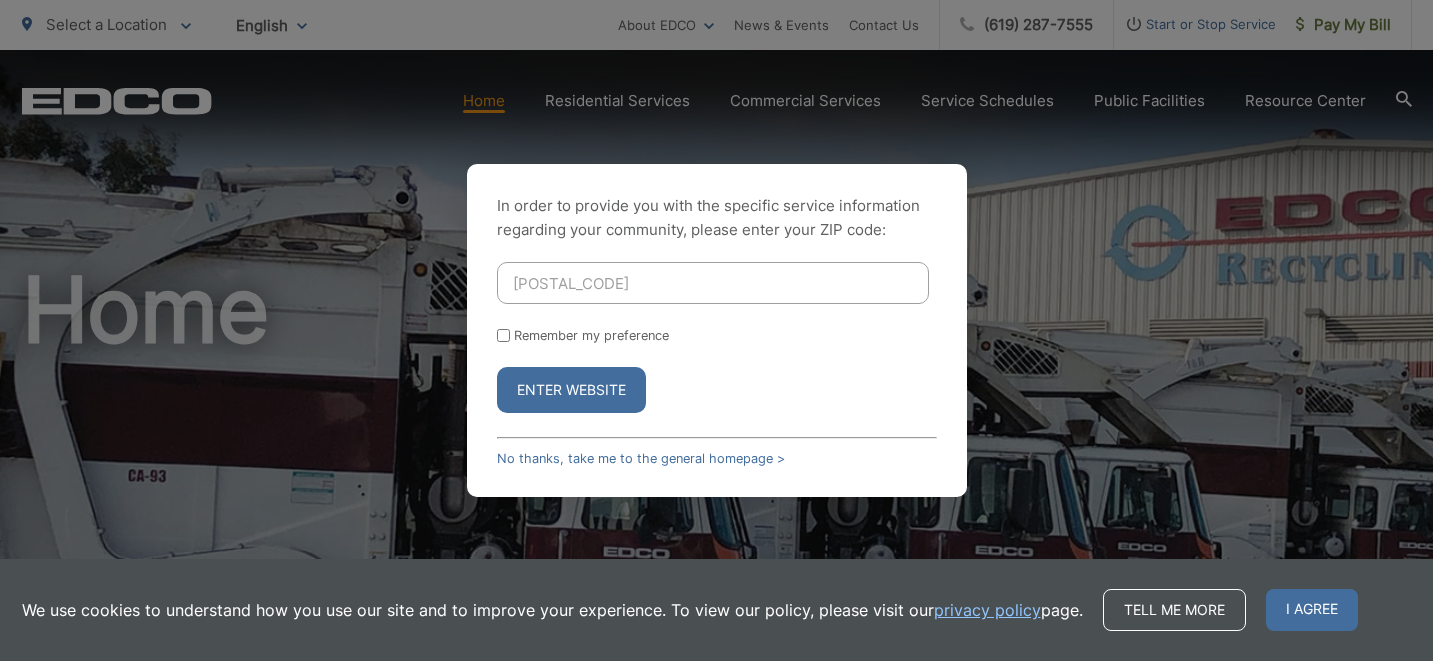 type on "92069" 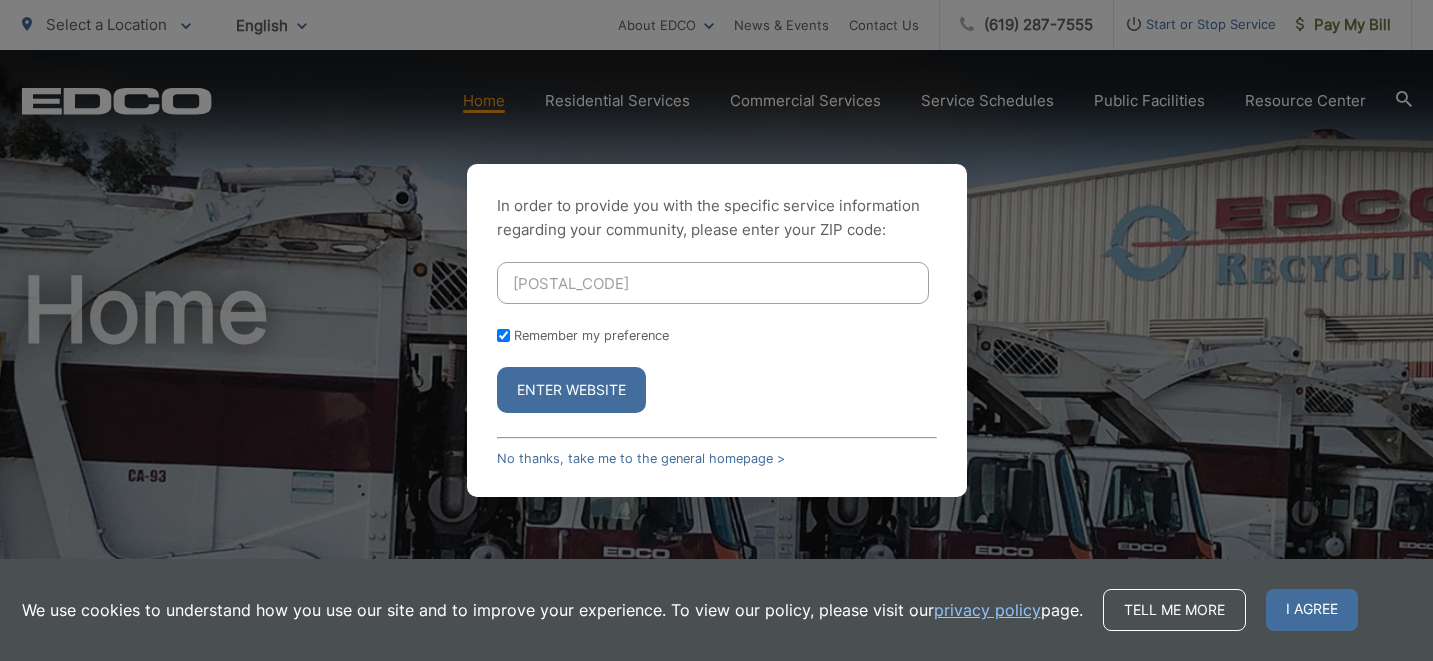 checkbox on "true" 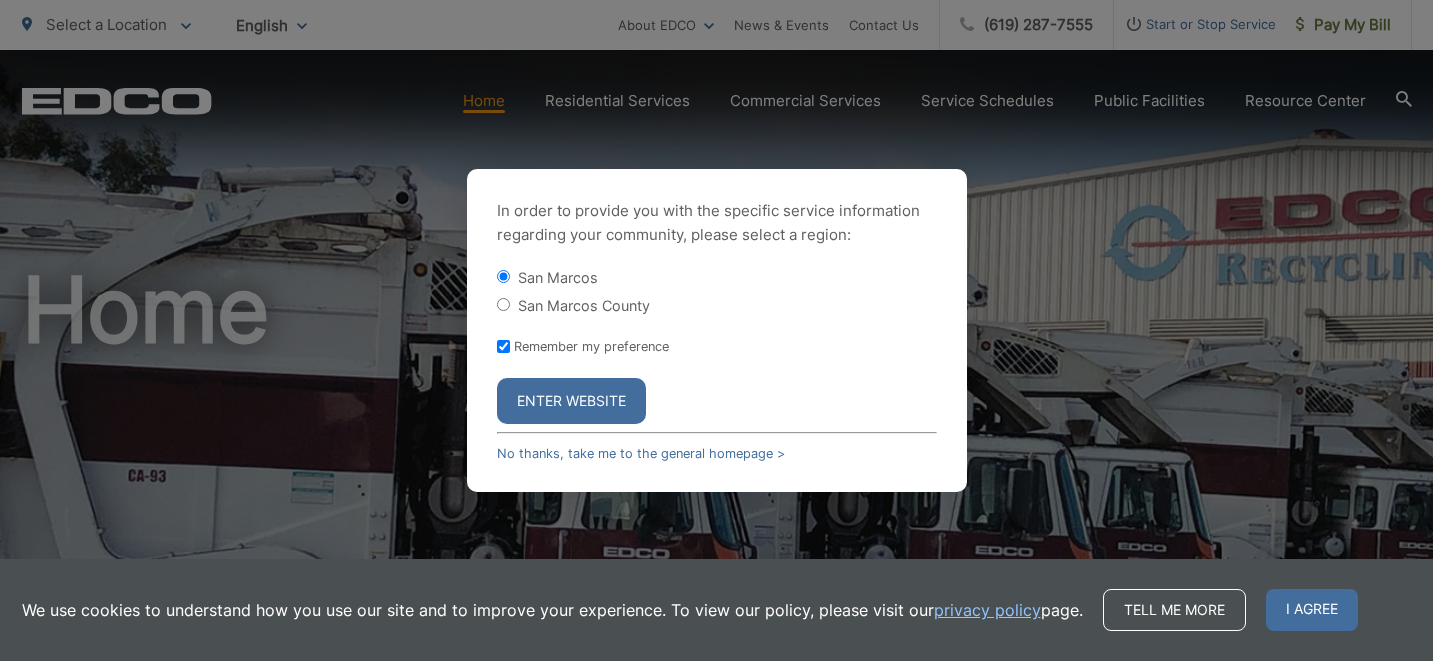 click on "Enter Website" at bounding box center (571, 401) 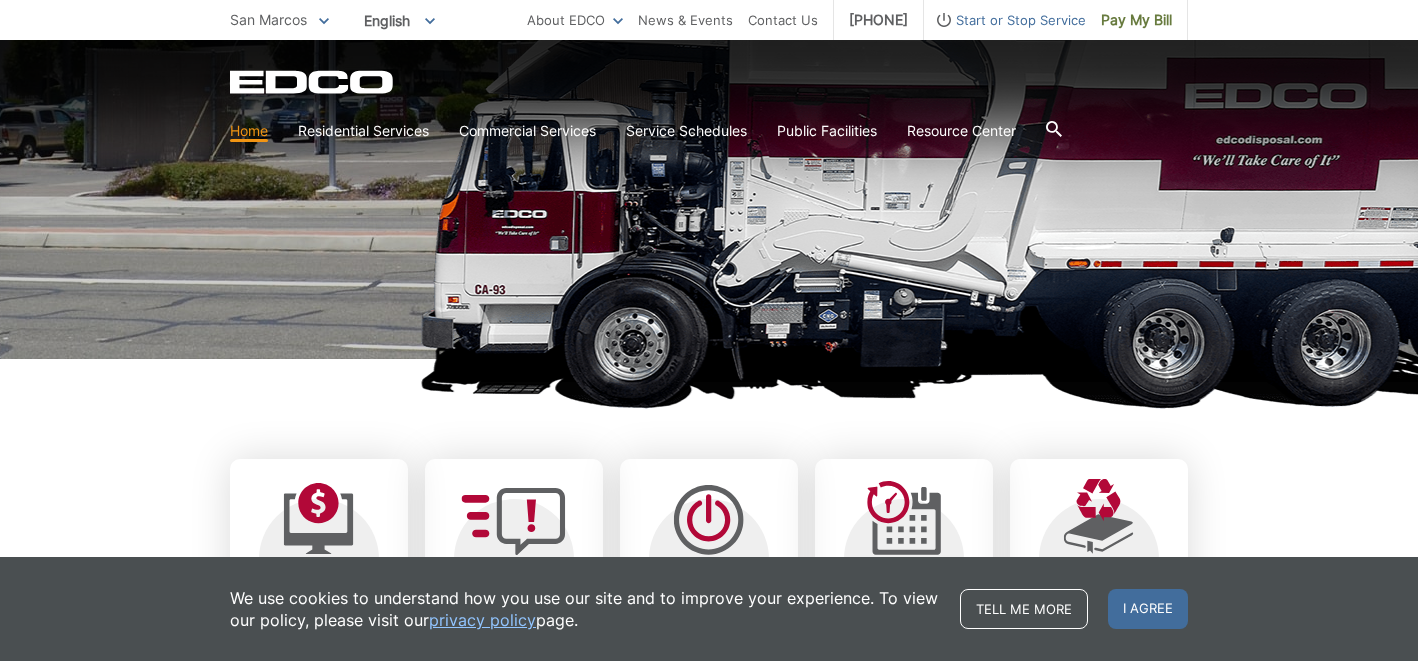 scroll, scrollTop: 0, scrollLeft: 0, axis: both 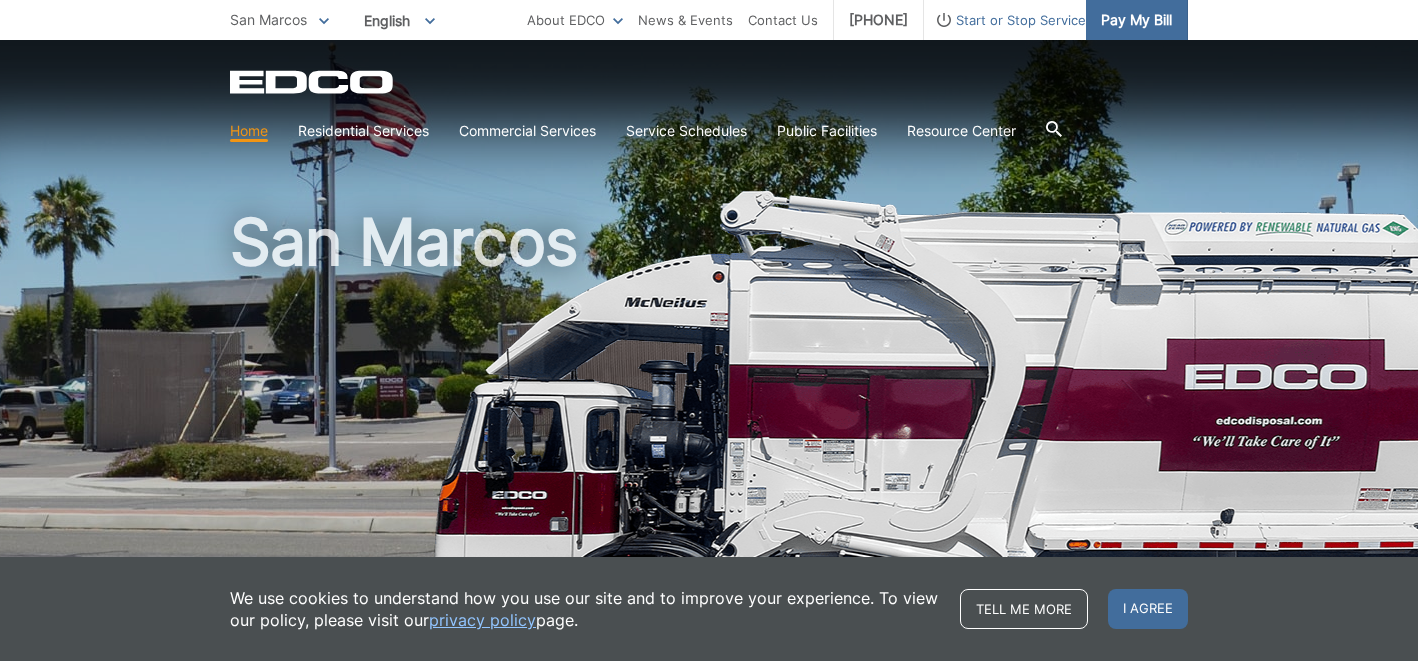 click on "Pay My Bill" at bounding box center (1136, 20) 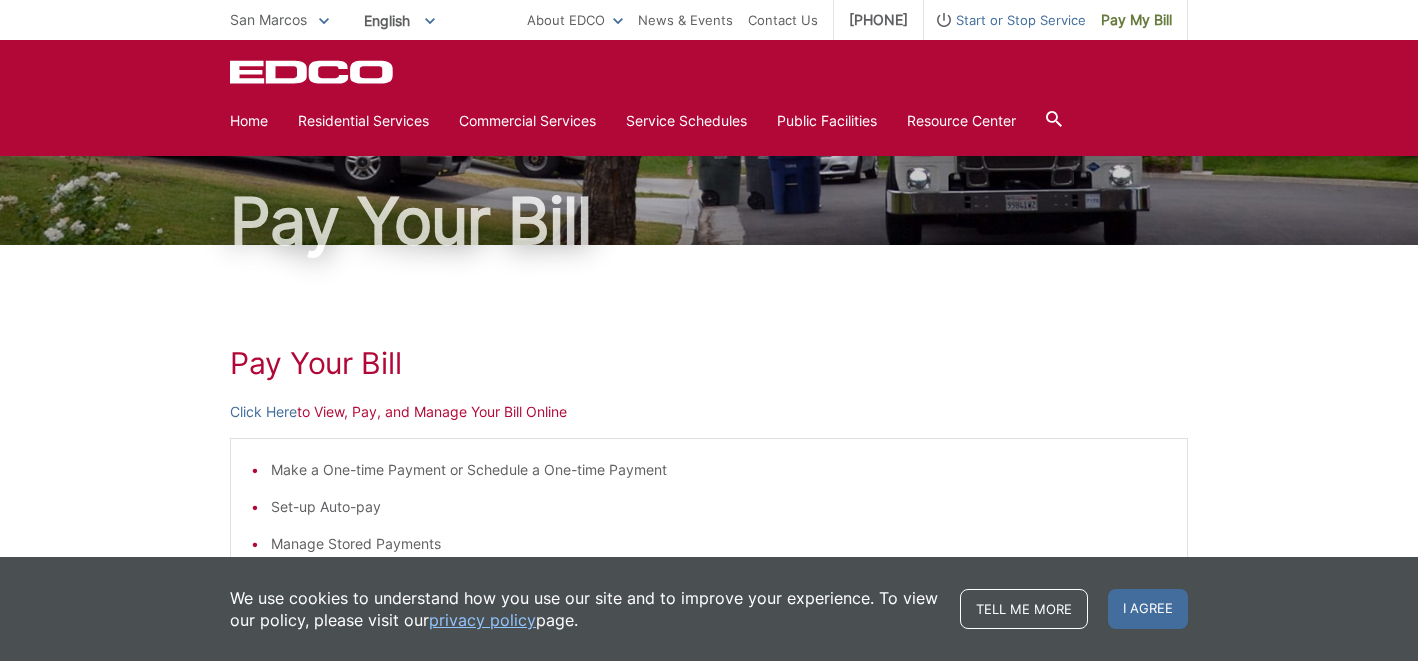 scroll, scrollTop: 0, scrollLeft: 0, axis: both 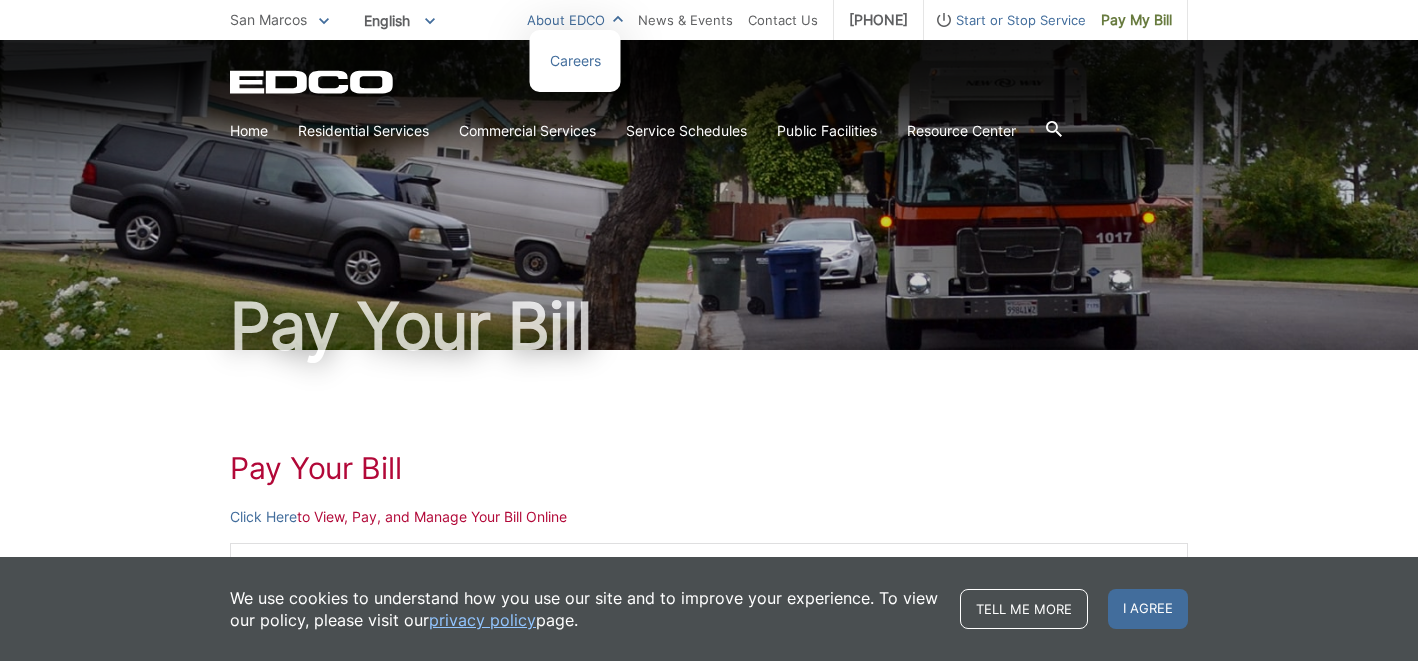 click on "About EDCO" at bounding box center (575, 20) 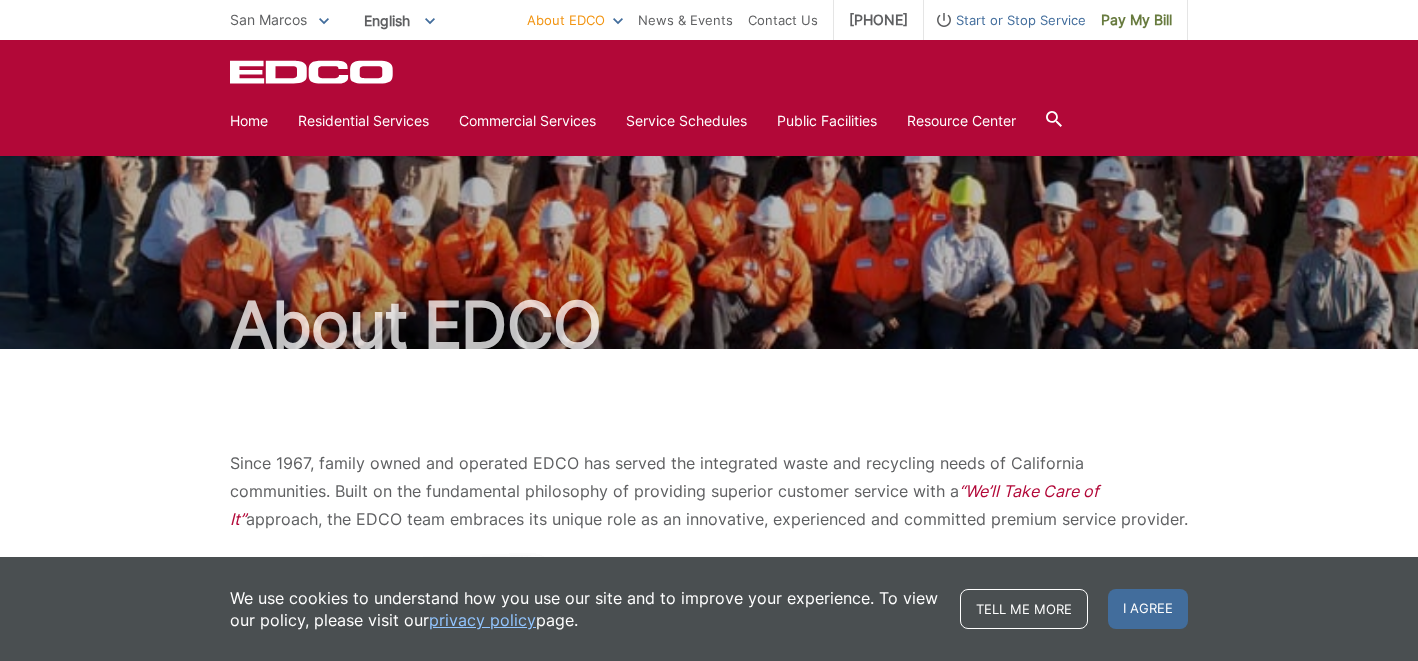 scroll, scrollTop: 0, scrollLeft: 0, axis: both 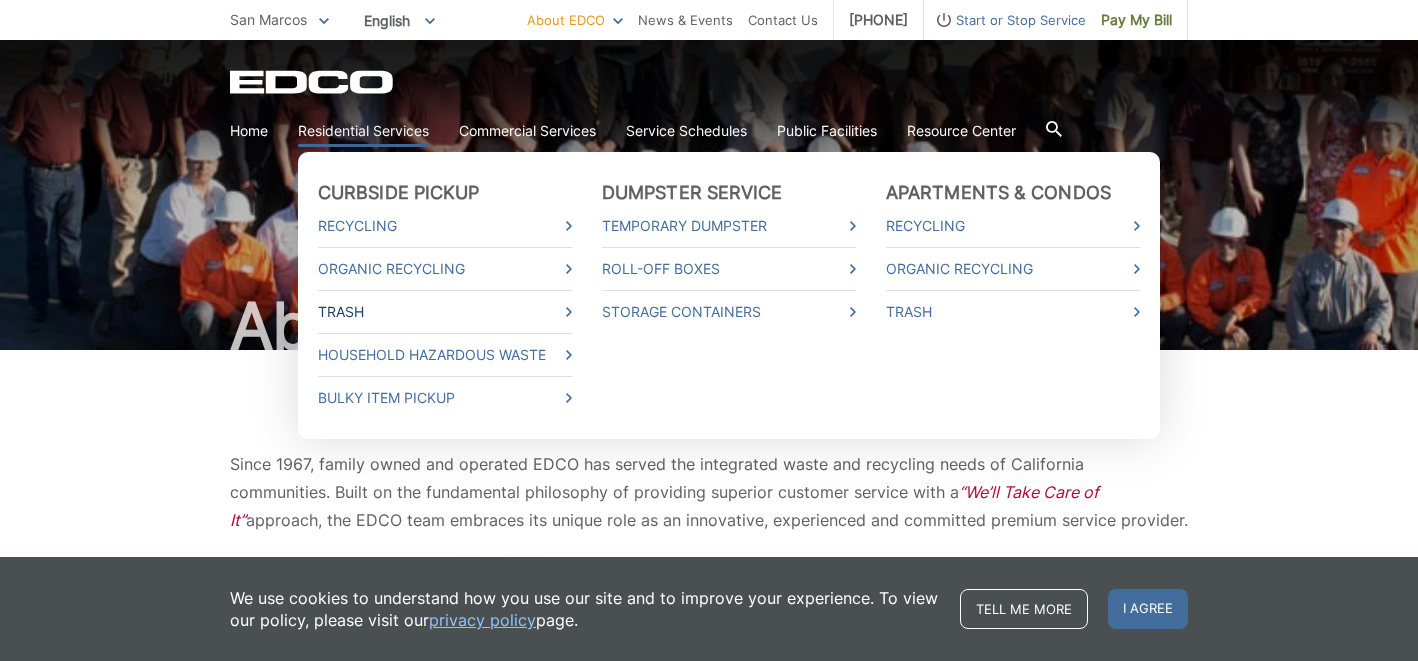 click on "Trash" at bounding box center [445, 312] 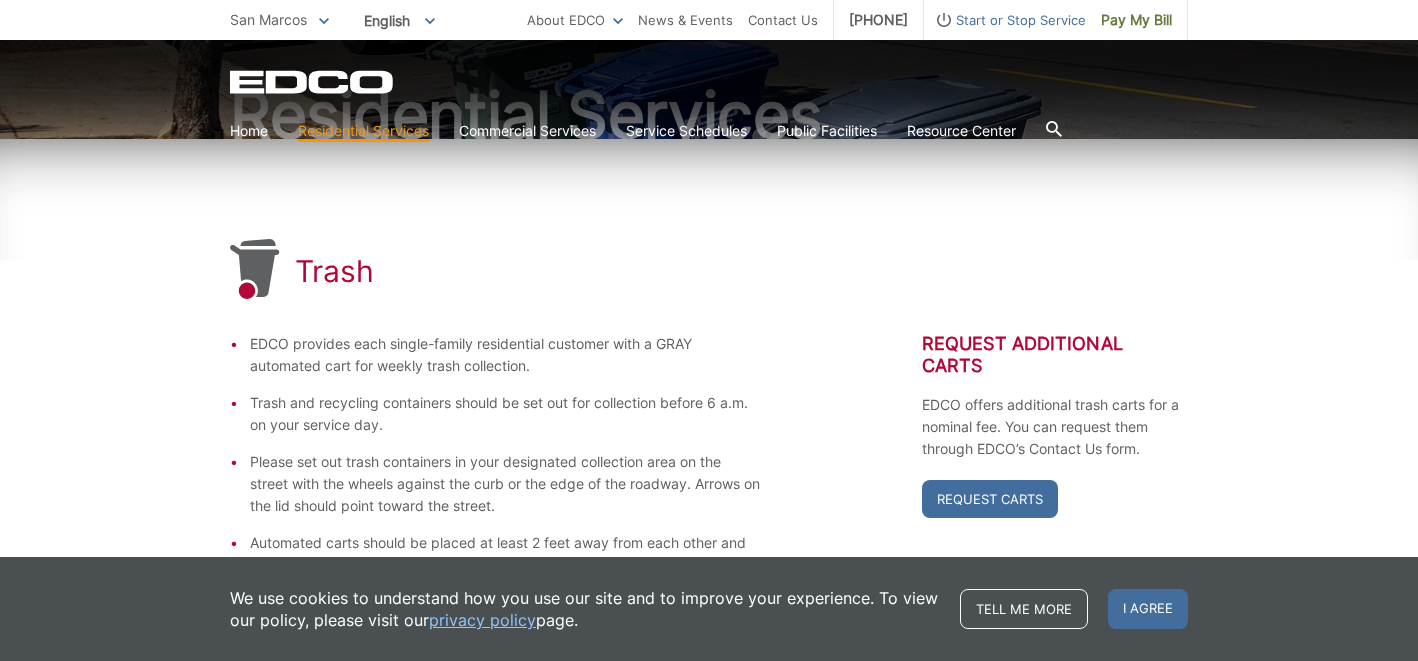 scroll, scrollTop: 0, scrollLeft: 0, axis: both 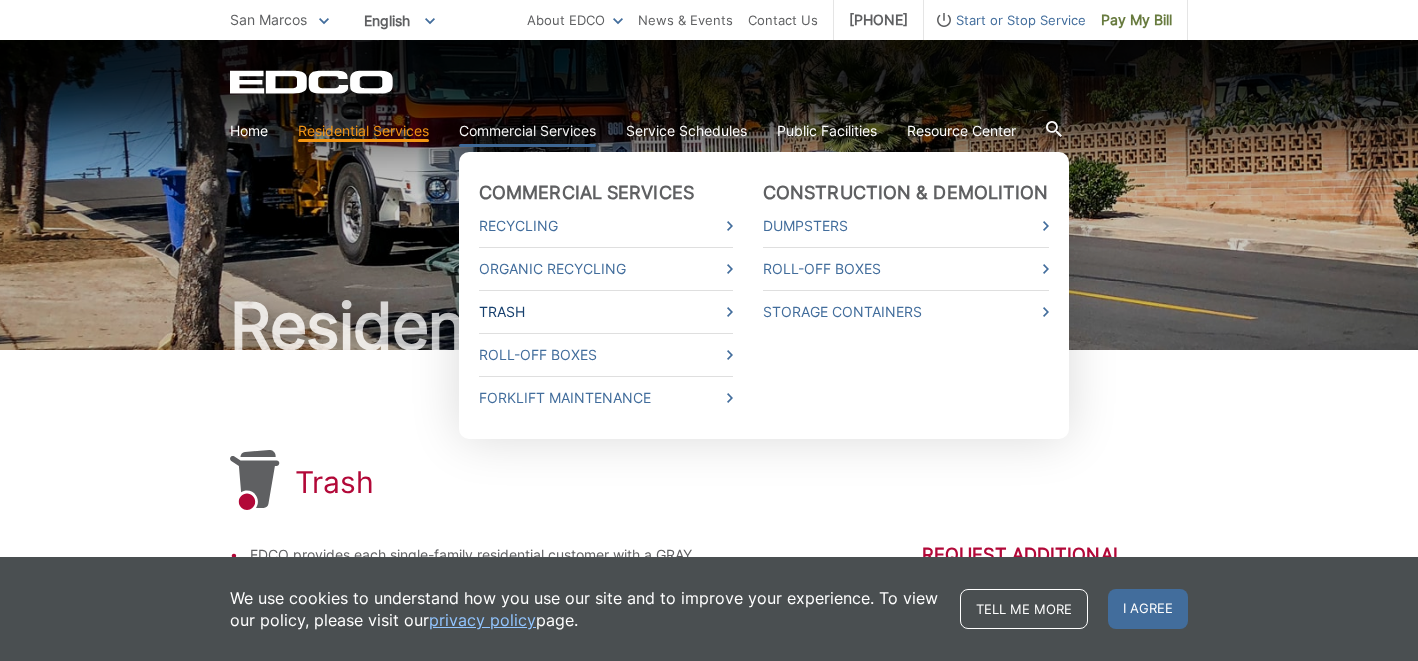 click on "Trash" at bounding box center (606, 312) 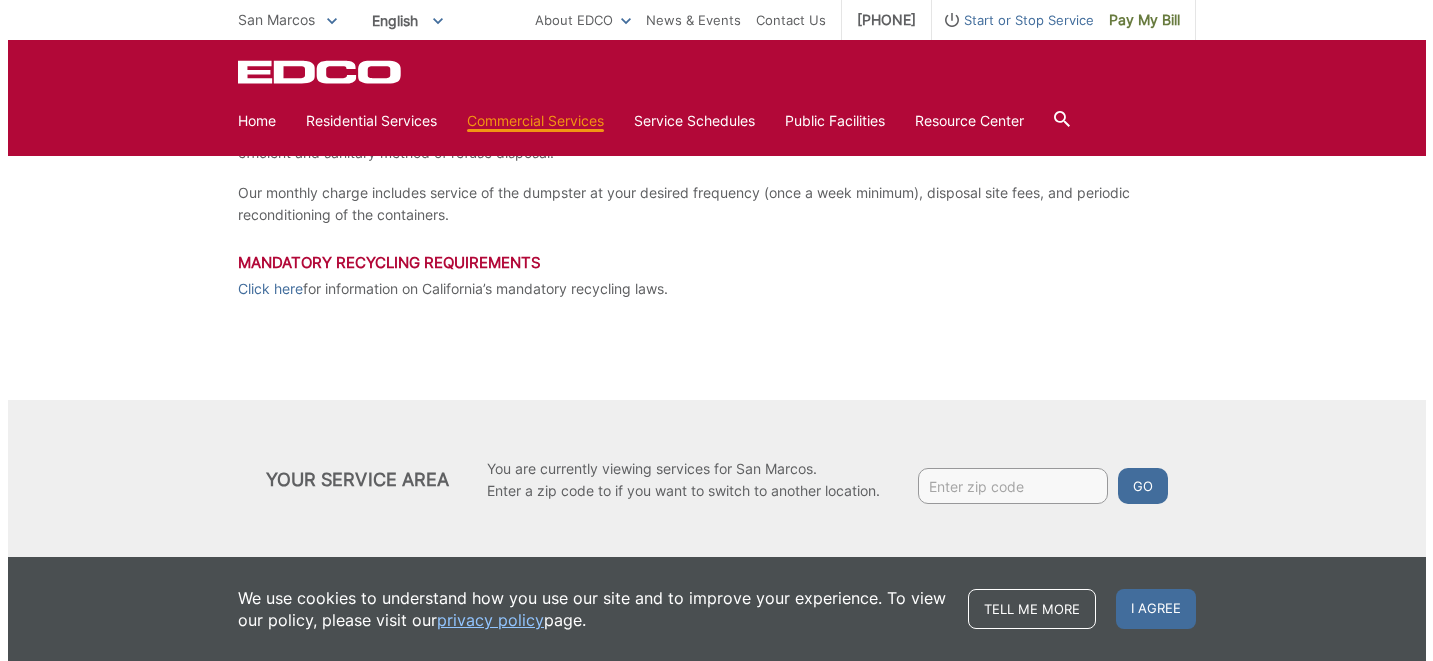 scroll, scrollTop: 641, scrollLeft: 0, axis: vertical 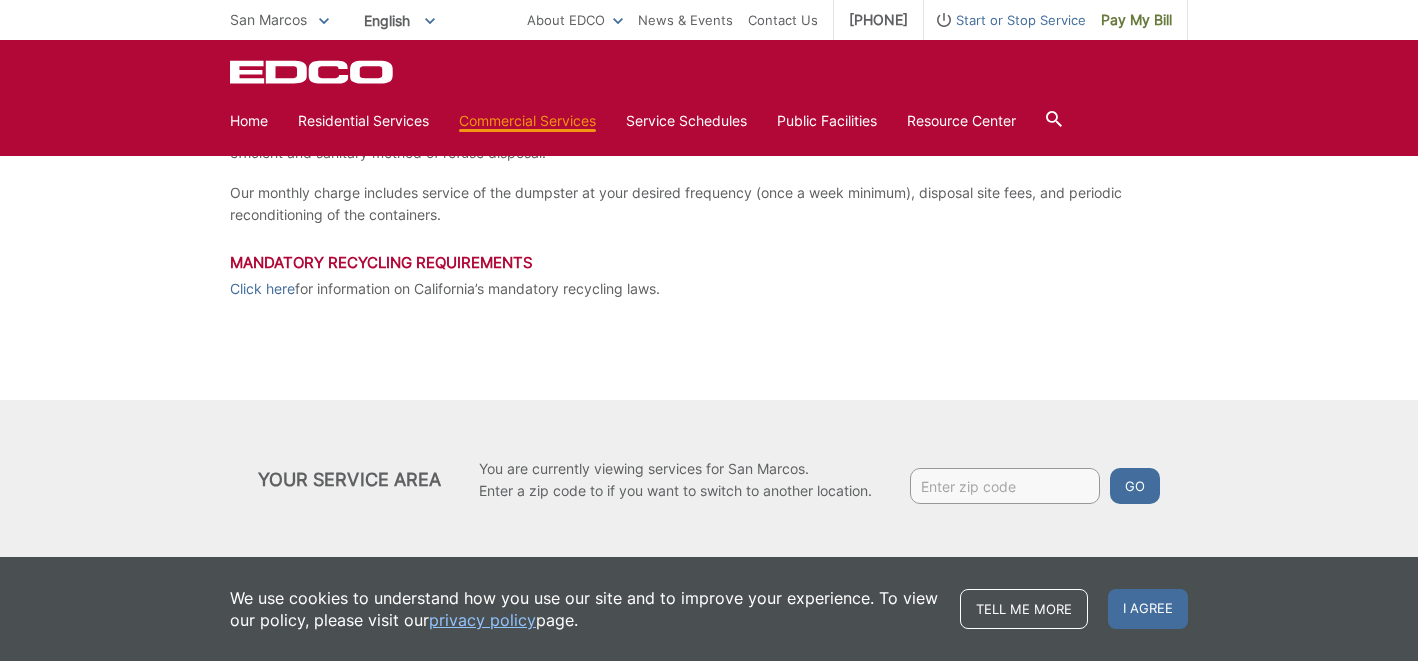 click at bounding box center (1005, 486) 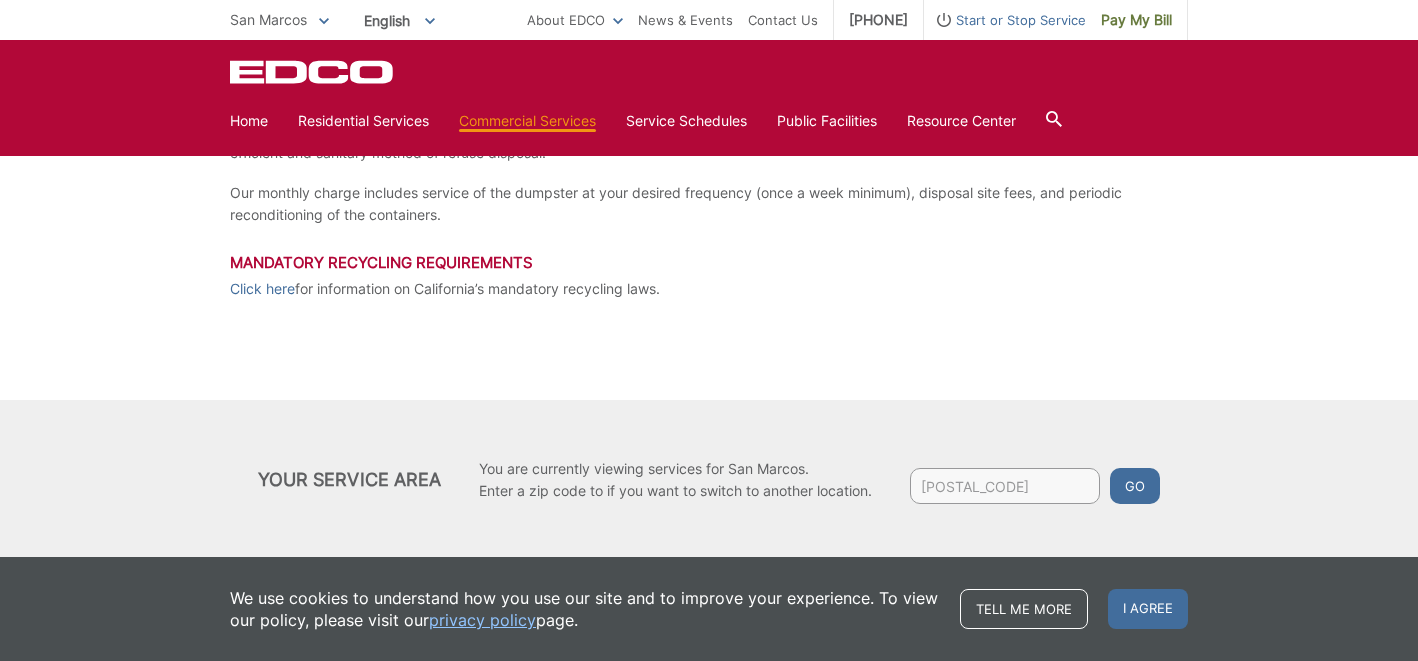 type on "92069" 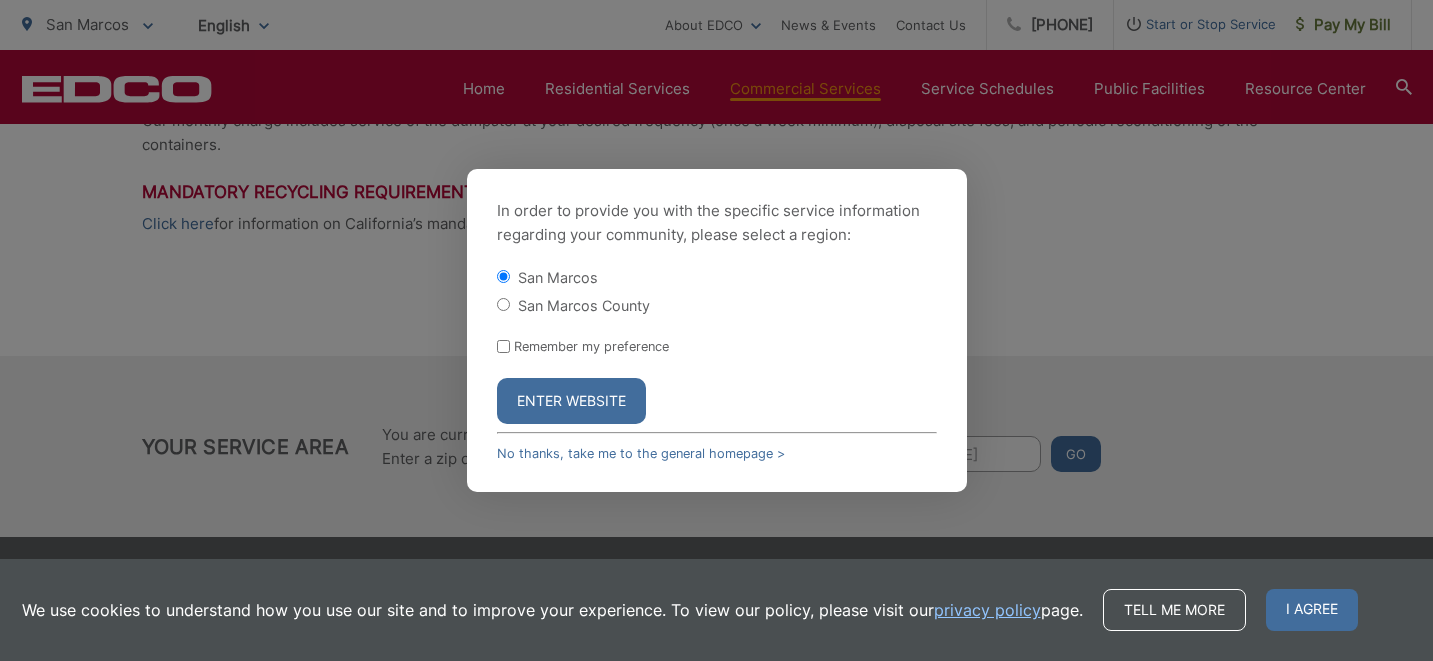 click on "Enter Website" at bounding box center (571, 401) 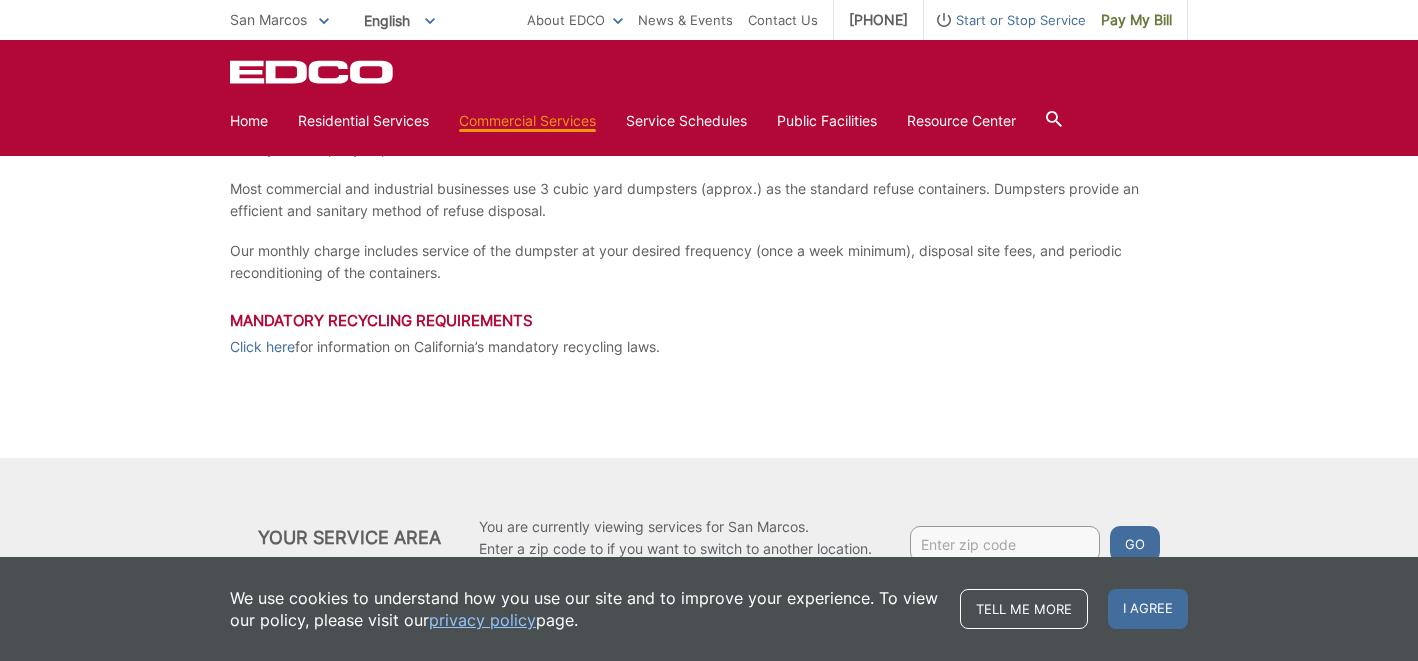 scroll, scrollTop: 359, scrollLeft: 0, axis: vertical 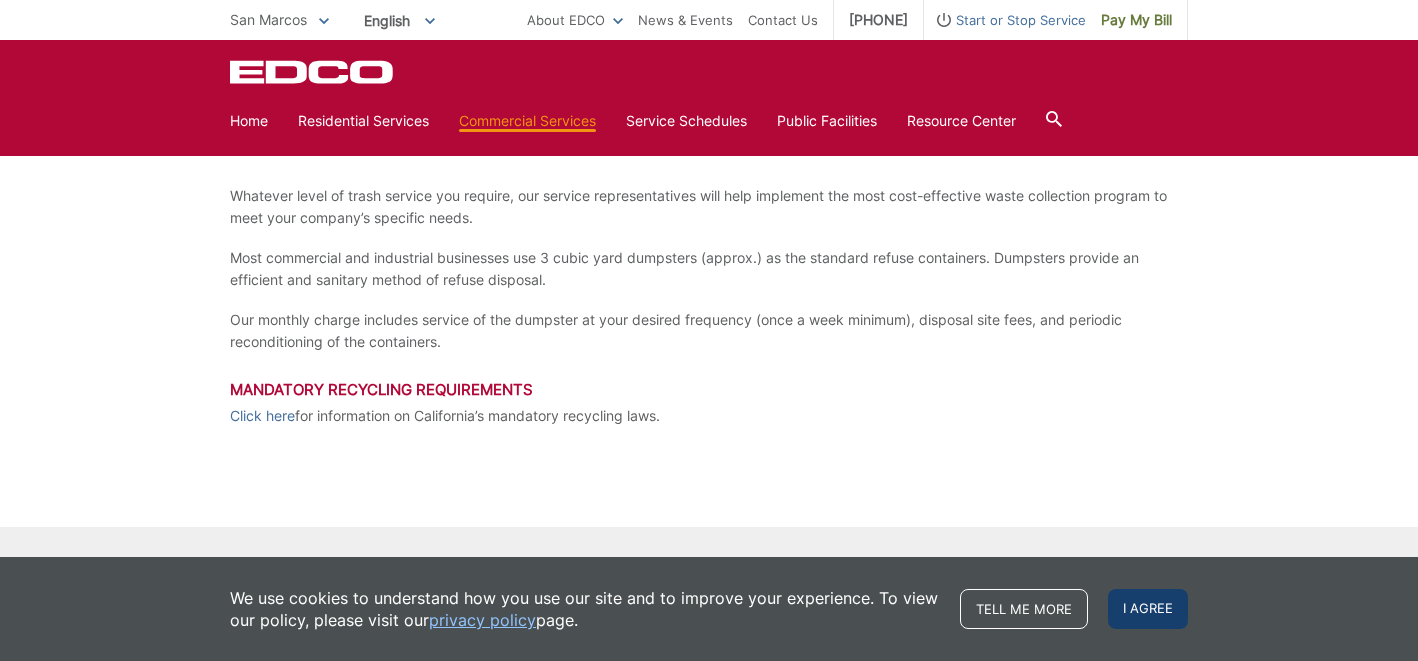 click on "I agree" at bounding box center (1148, 609) 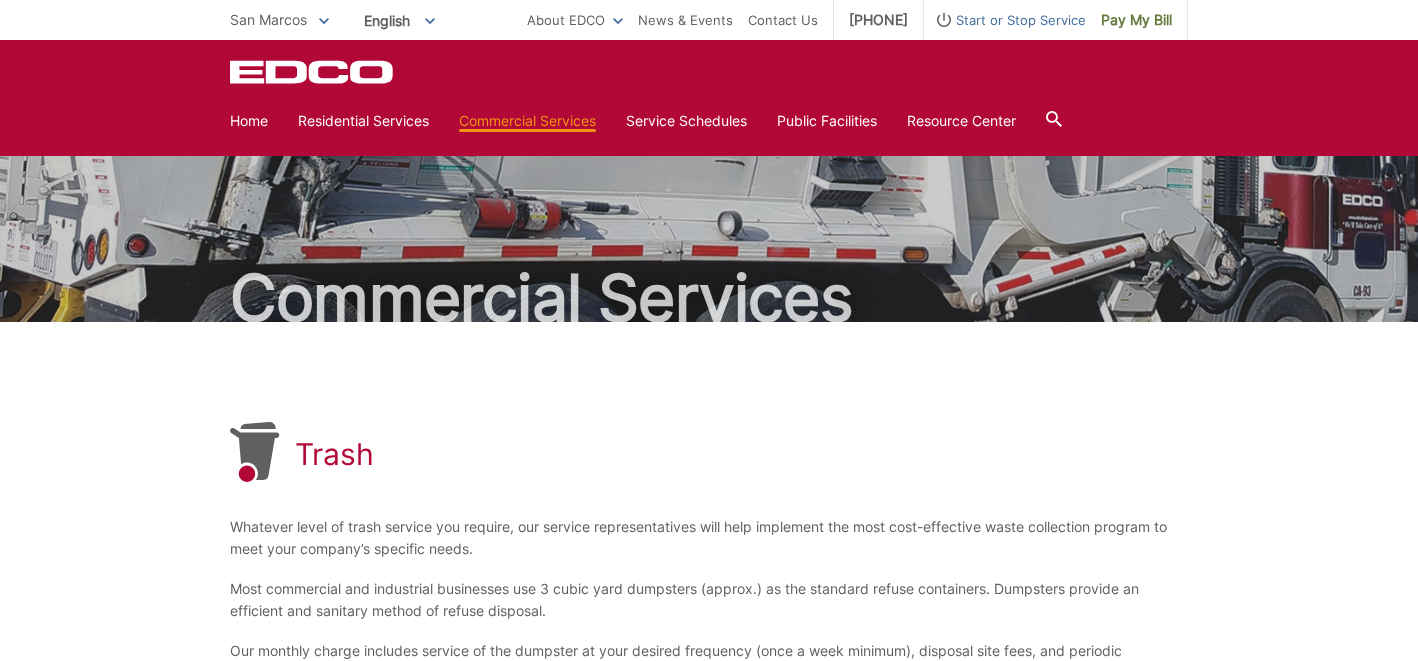 scroll, scrollTop: 0, scrollLeft: 0, axis: both 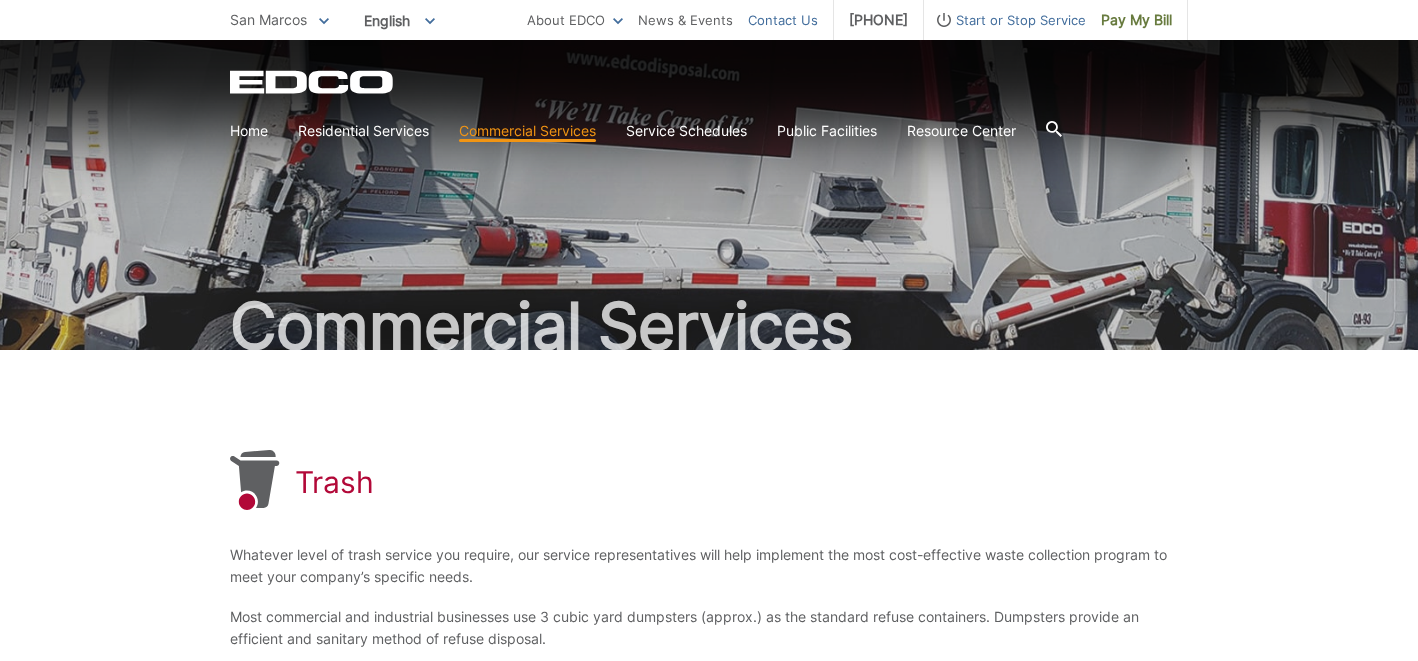 click on "Contact Us" at bounding box center [783, 20] 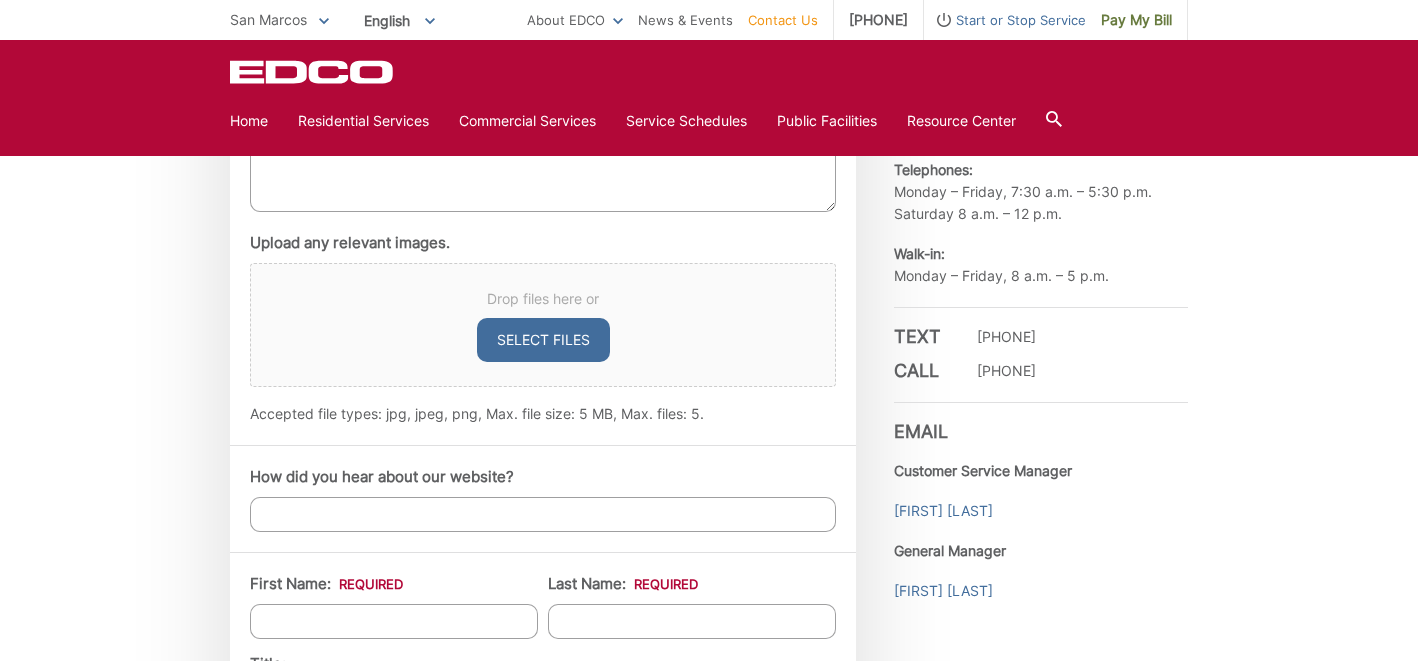 scroll, scrollTop: 1276, scrollLeft: 0, axis: vertical 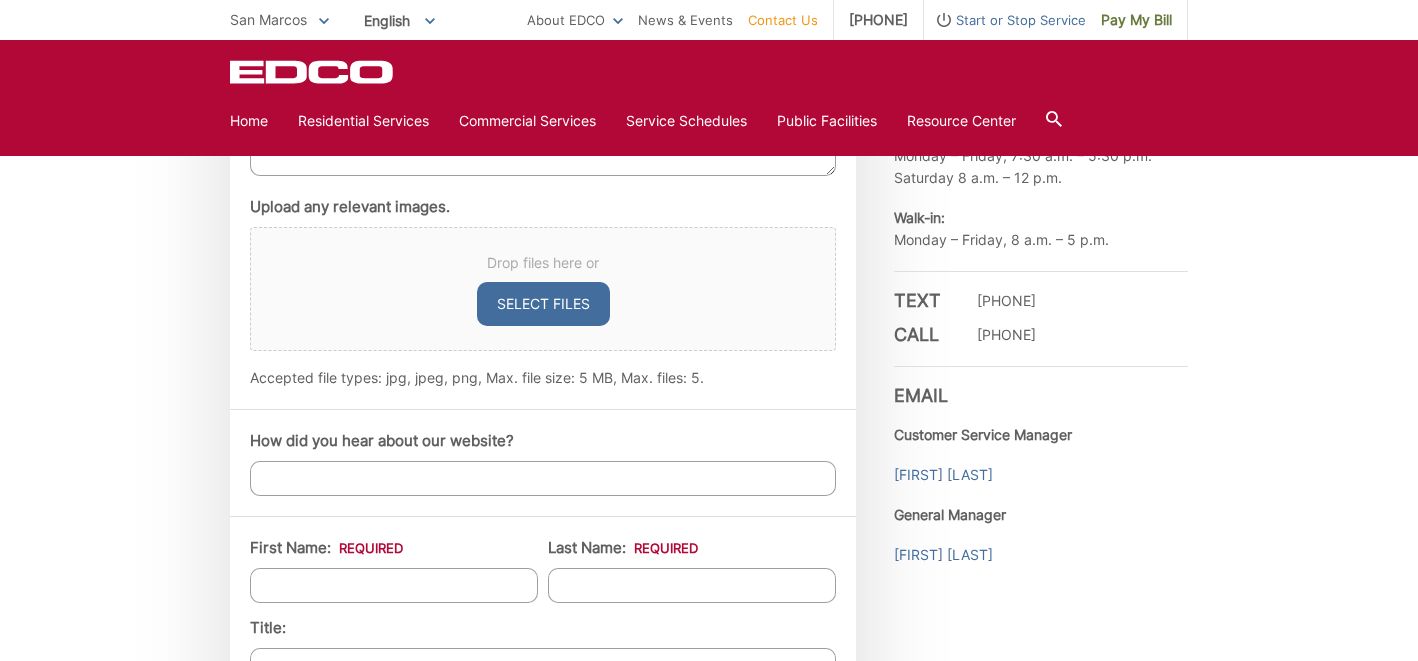 click on "English English Spanish Korean Arabic" at bounding box center (399, 20) 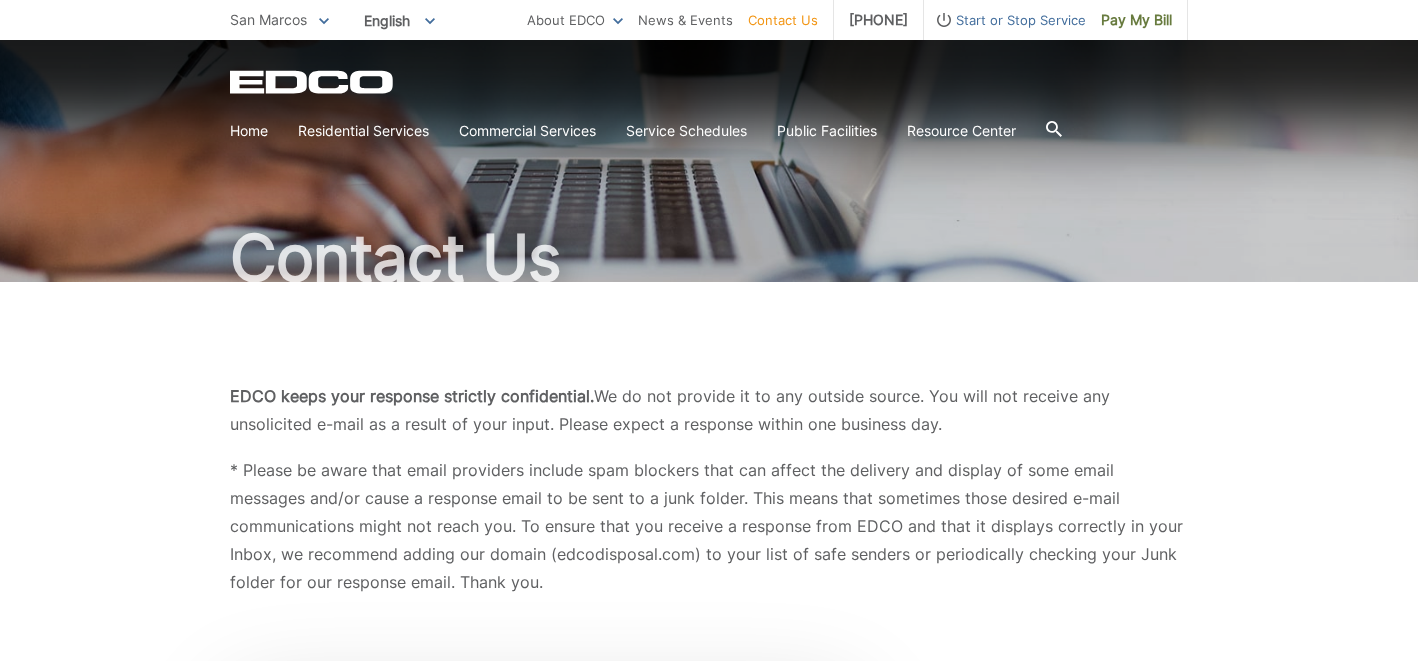scroll, scrollTop: 68, scrollLeft: 0, axis: vertical 